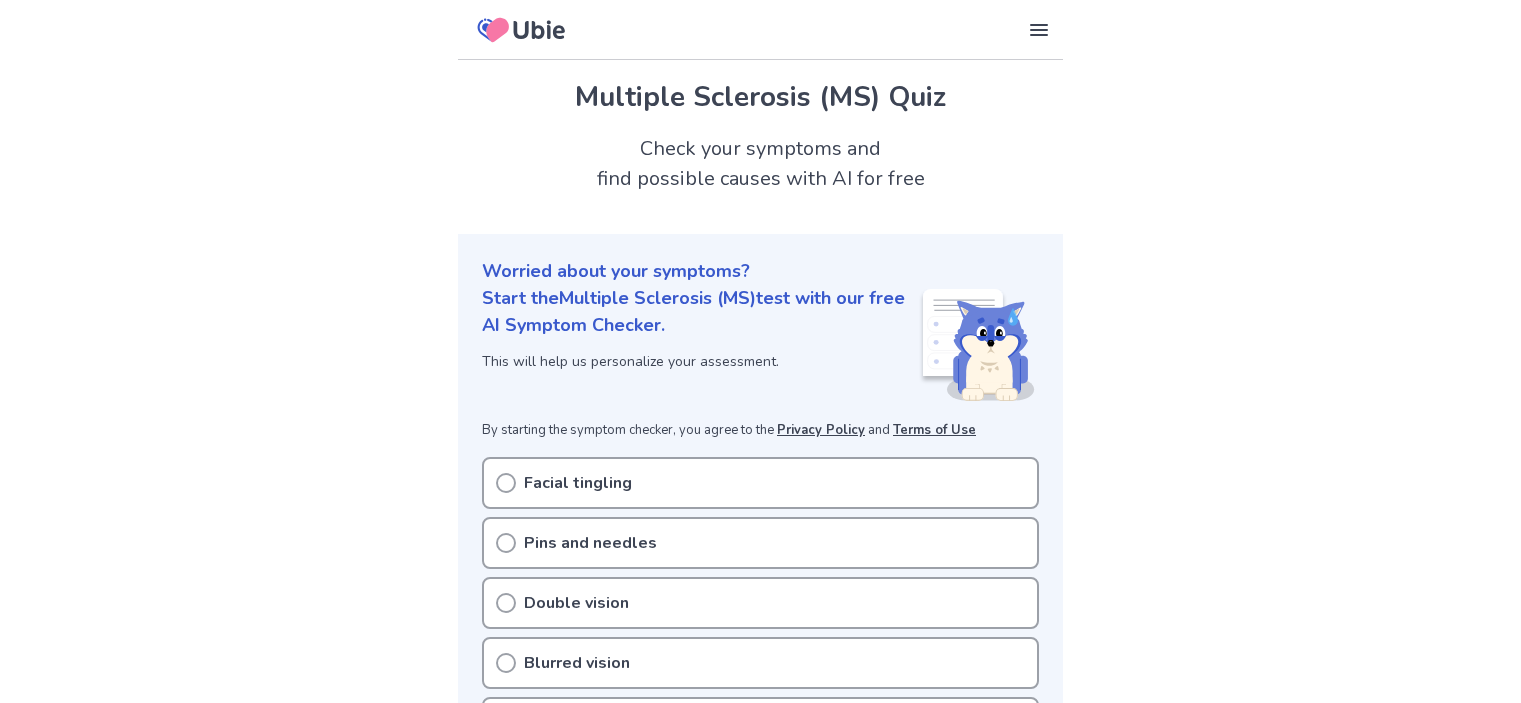 scroll, scrollTop: 0, scrollLeft: 0, axis: both 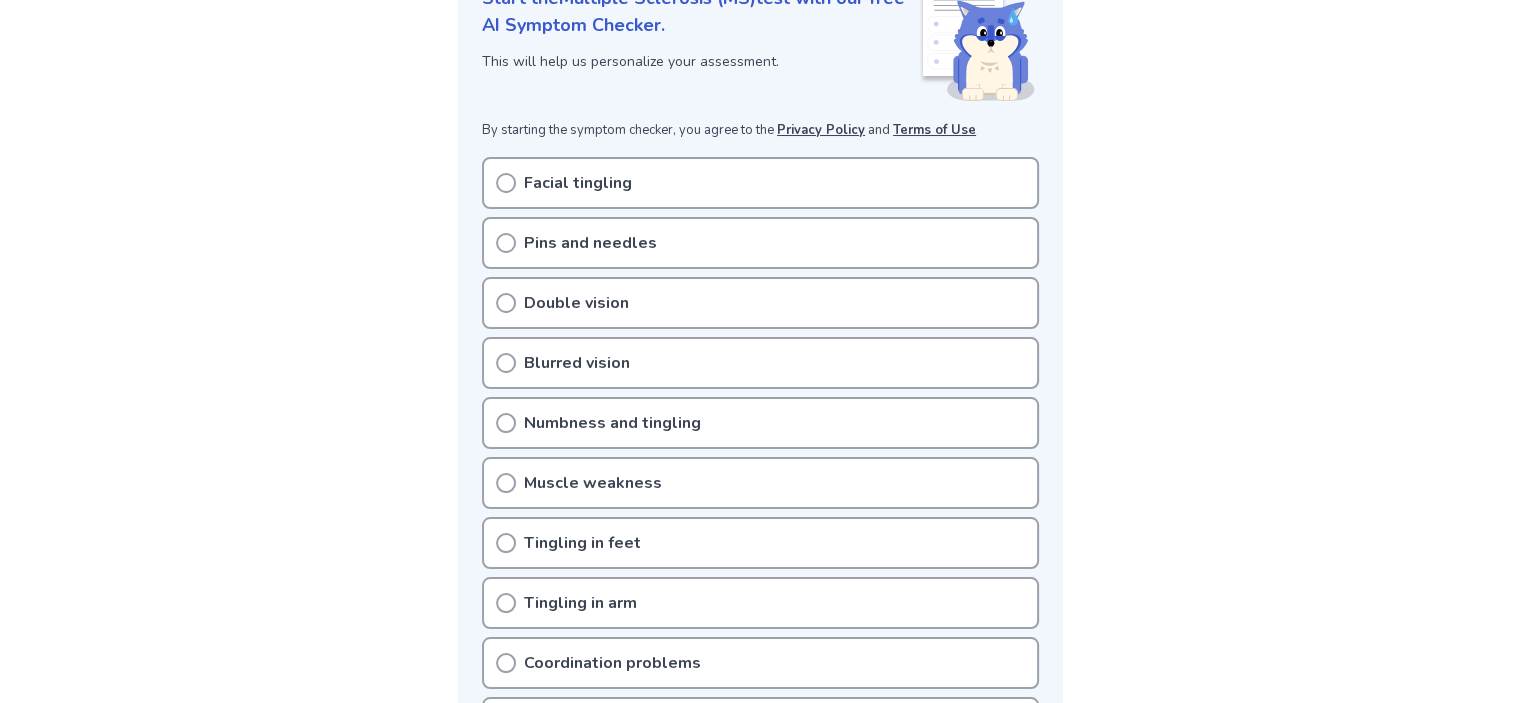 click 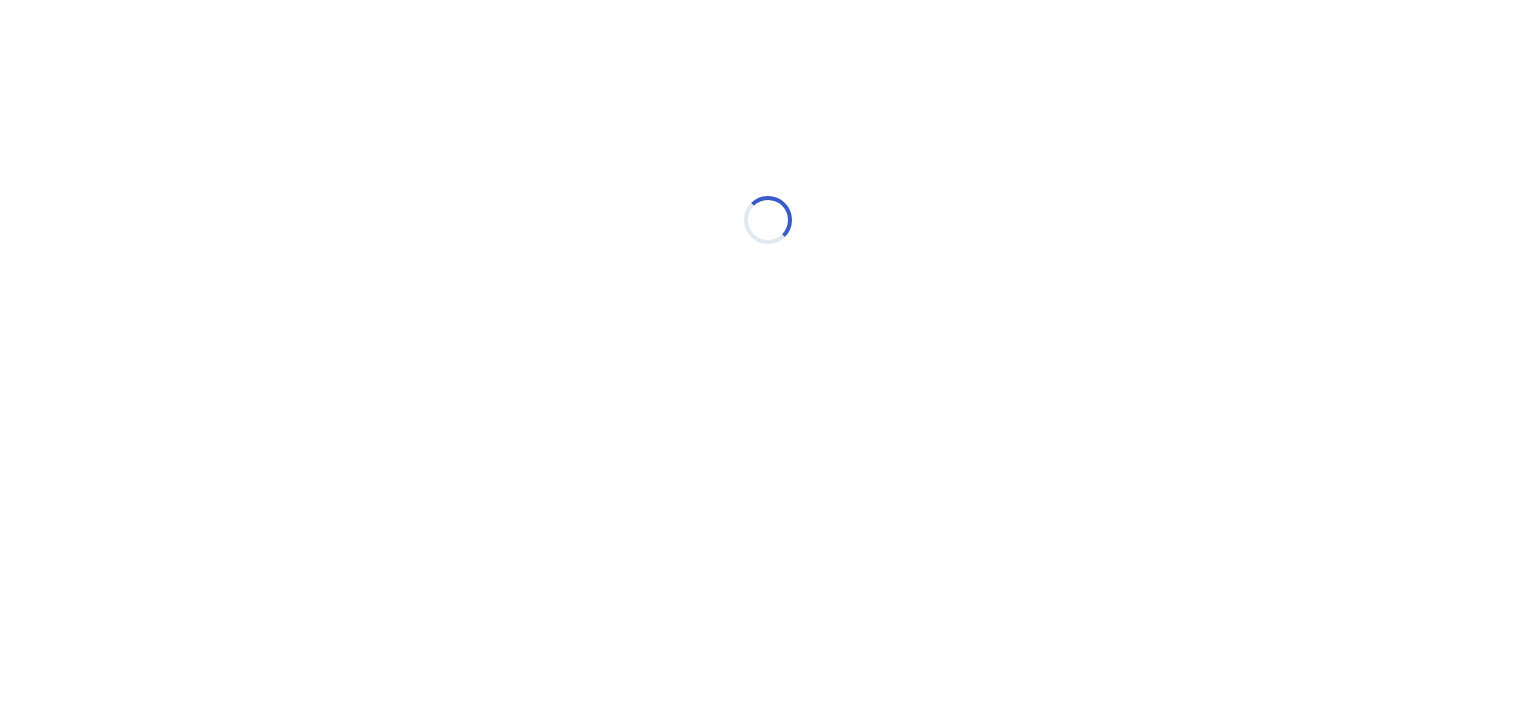 scroll, scrollTop: 0, scrollLeft: 0, axis: both 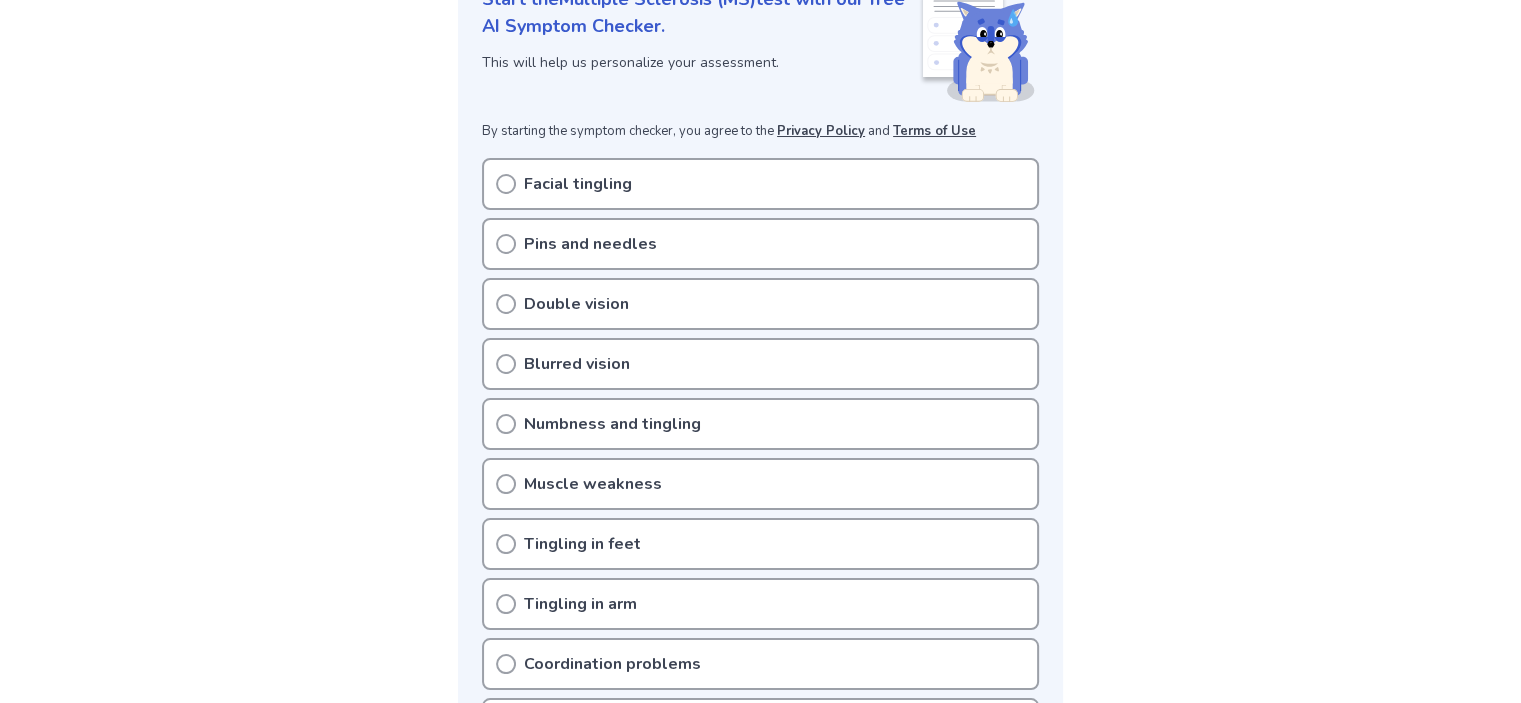 click 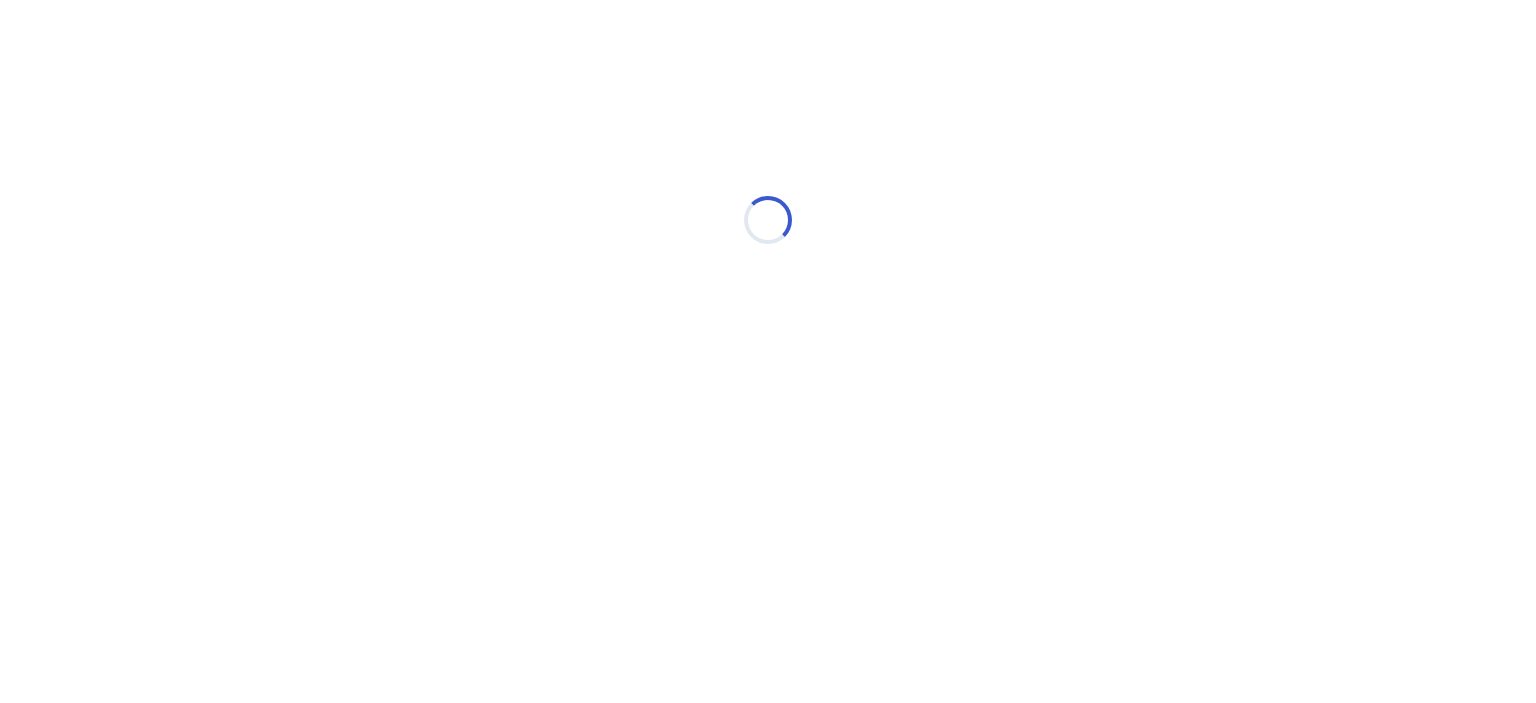 scroll, scrollTop: 0, scrollLeft: 0, axis: both 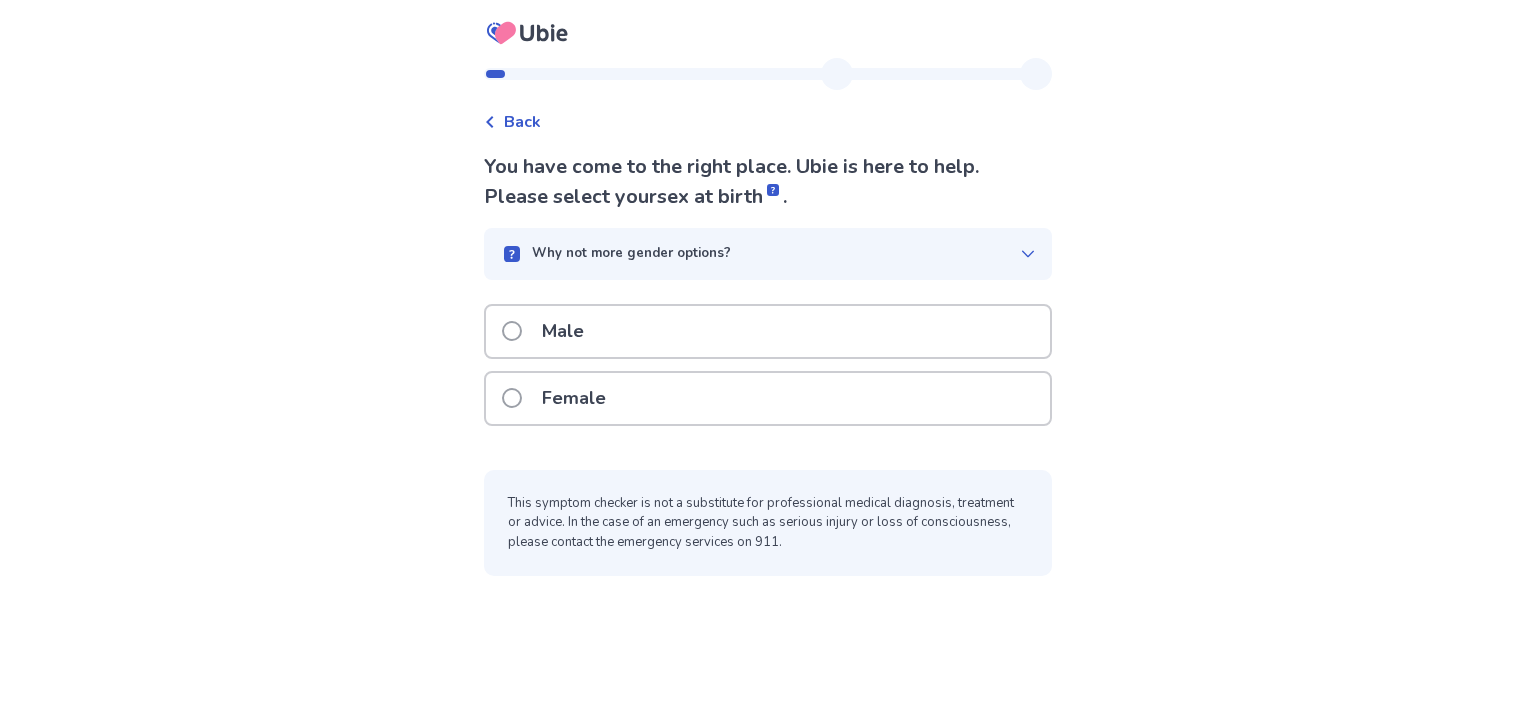 click at bounding box center (512, 398) 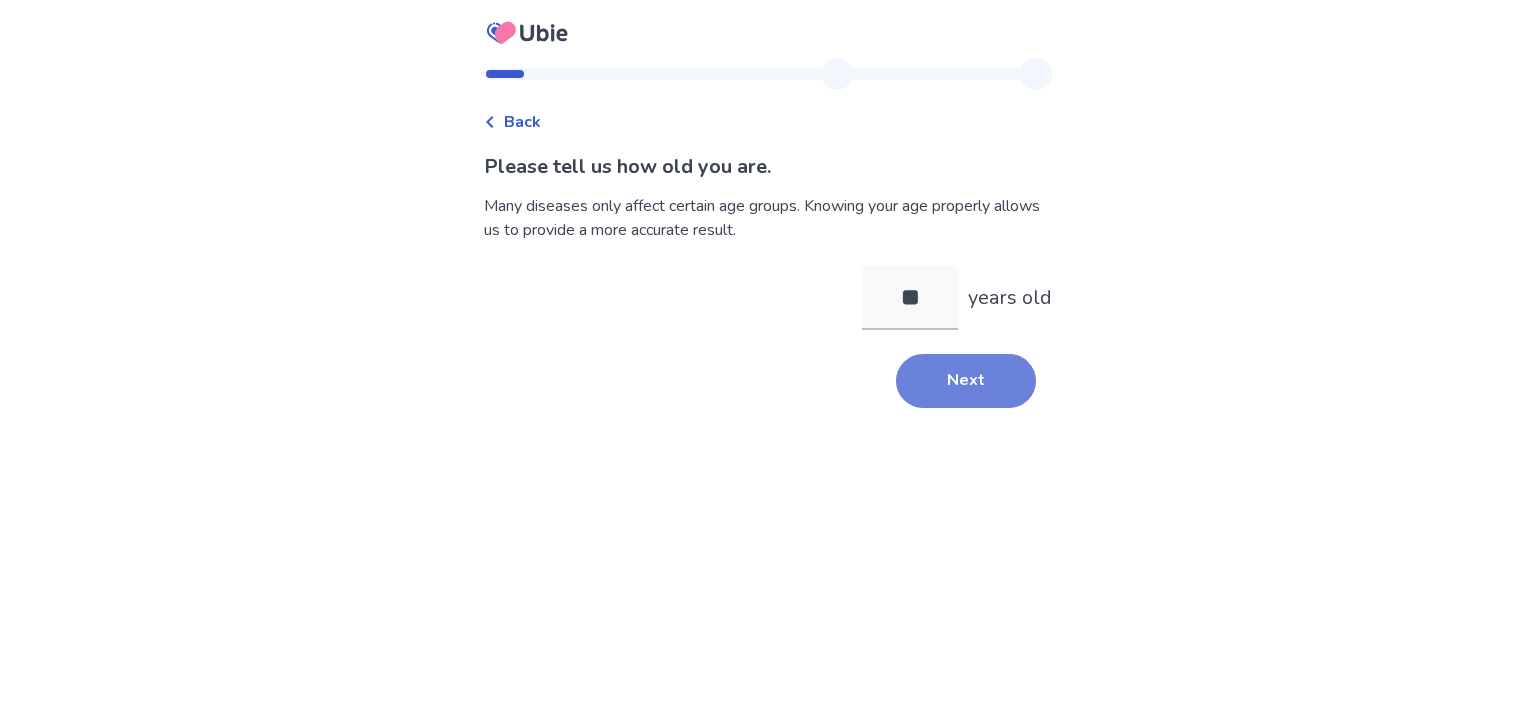 type on "**" 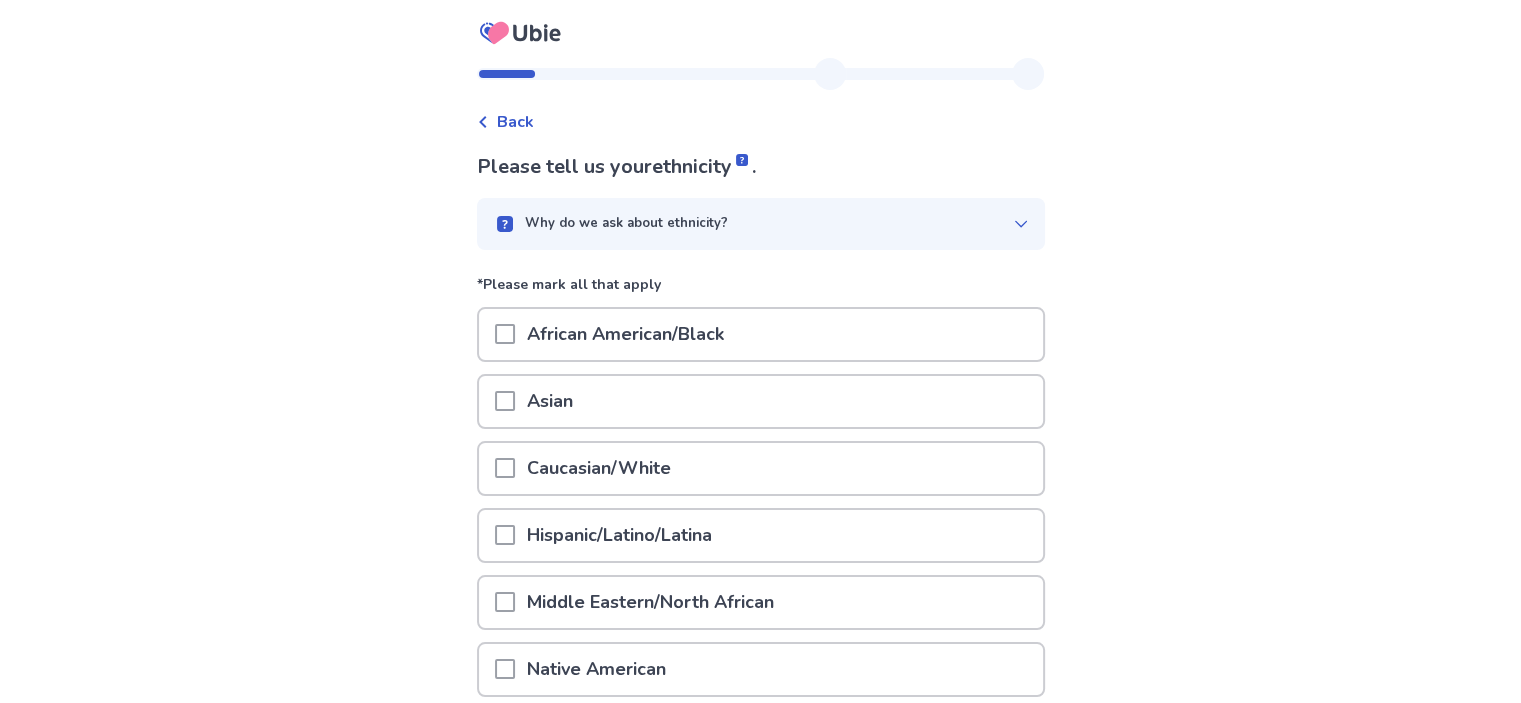click on "African American/Black" at bounding box center [761, 334] 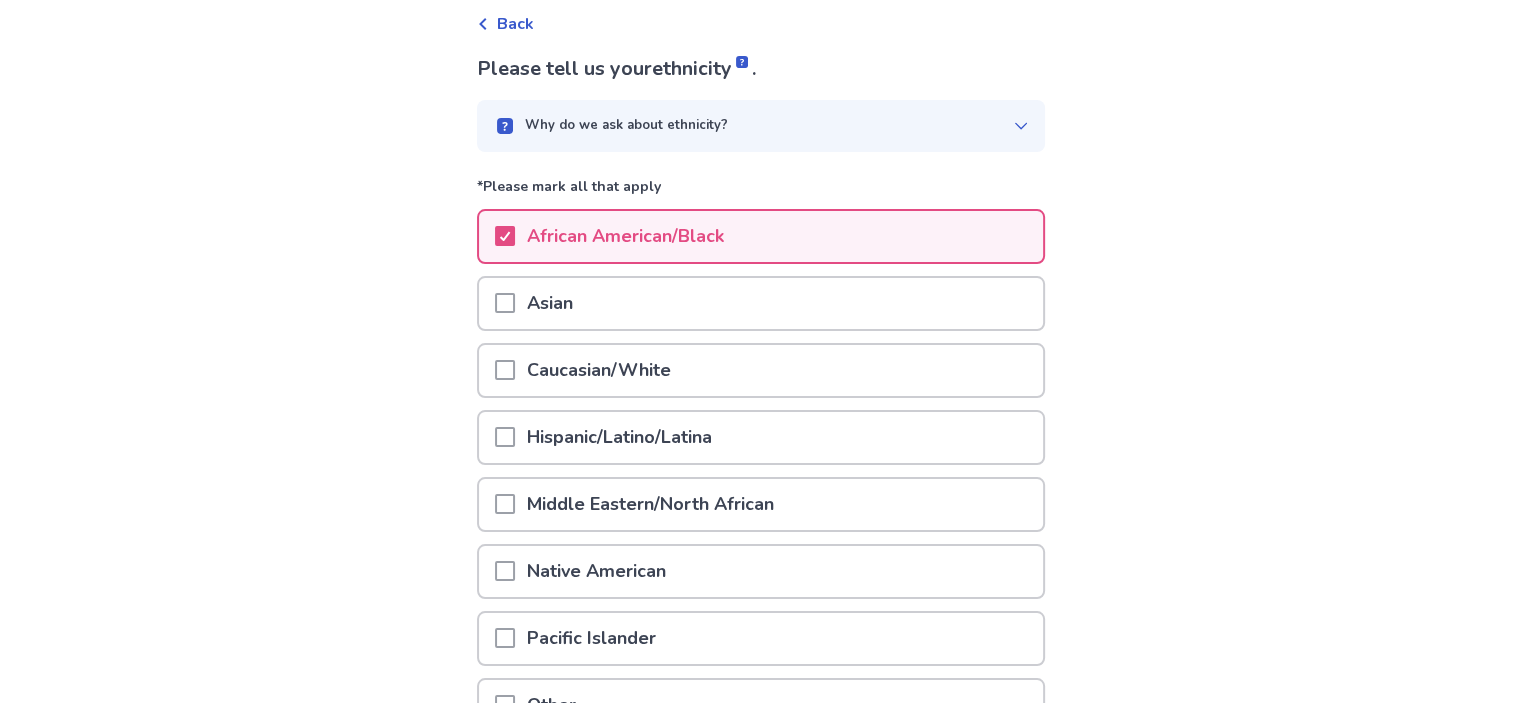 scroll, scrollTop: 299, scrollLeft: 0, axis: vertical 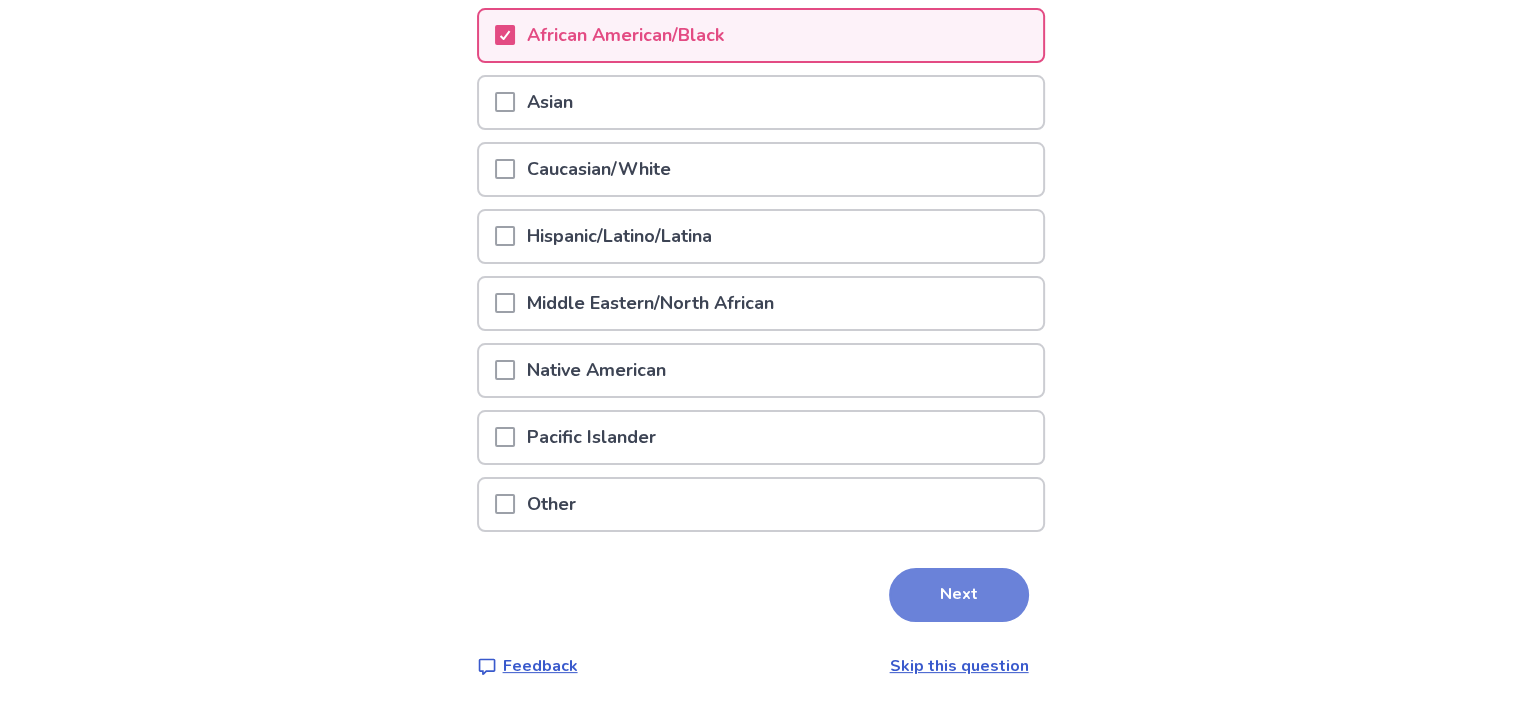 click on "Next" at bounding box center [959, 595] 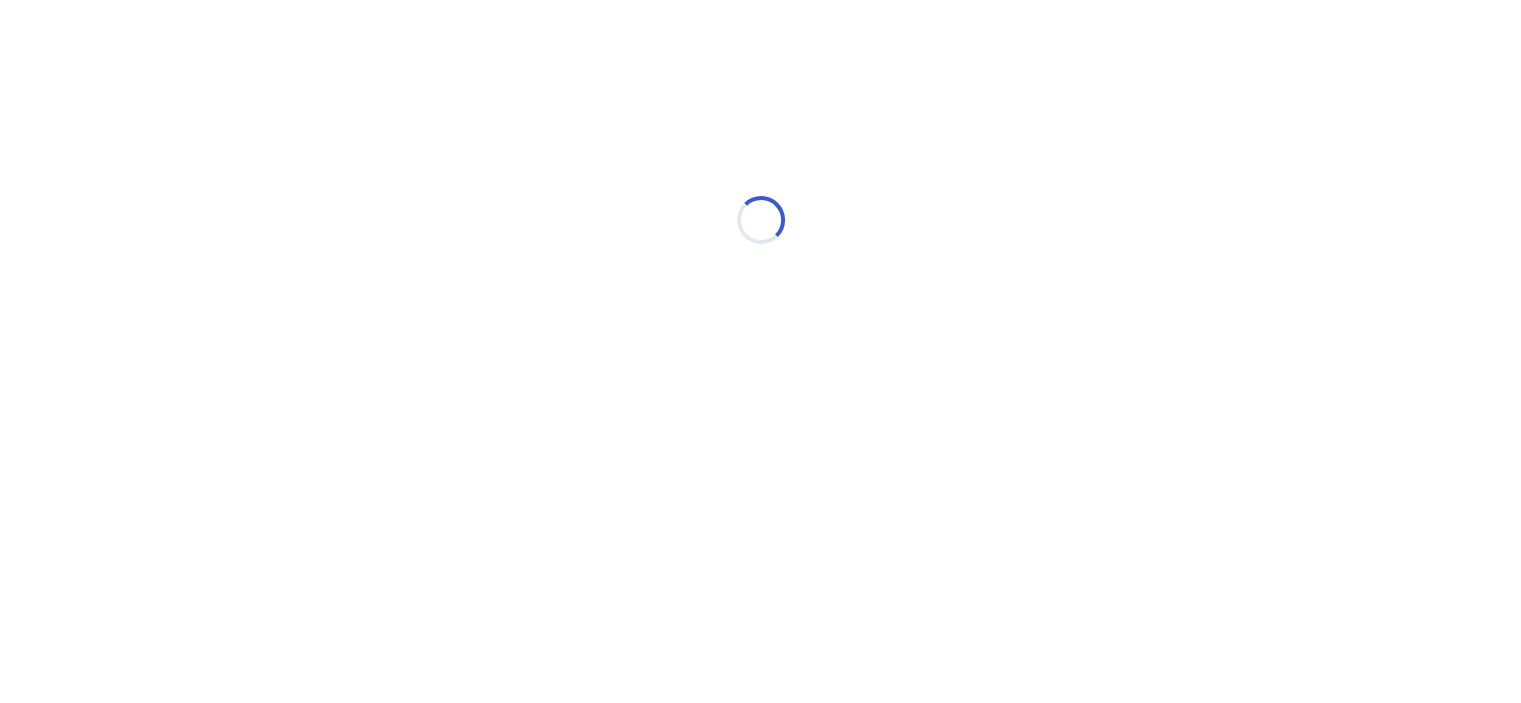 scroll, scrollTop: 0, scrollLeft: 0, axis: both 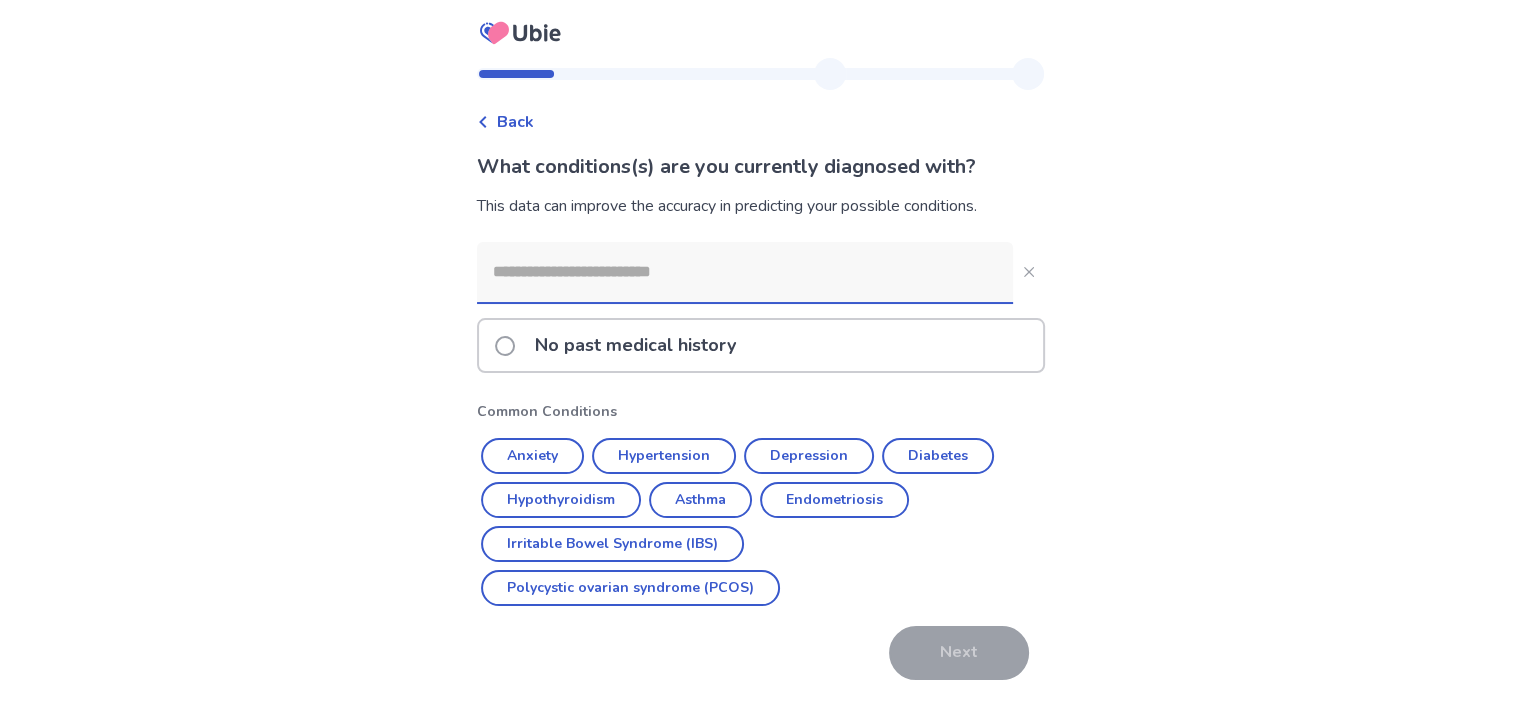 click on "No past medical history" at bounding box center (621, 345) 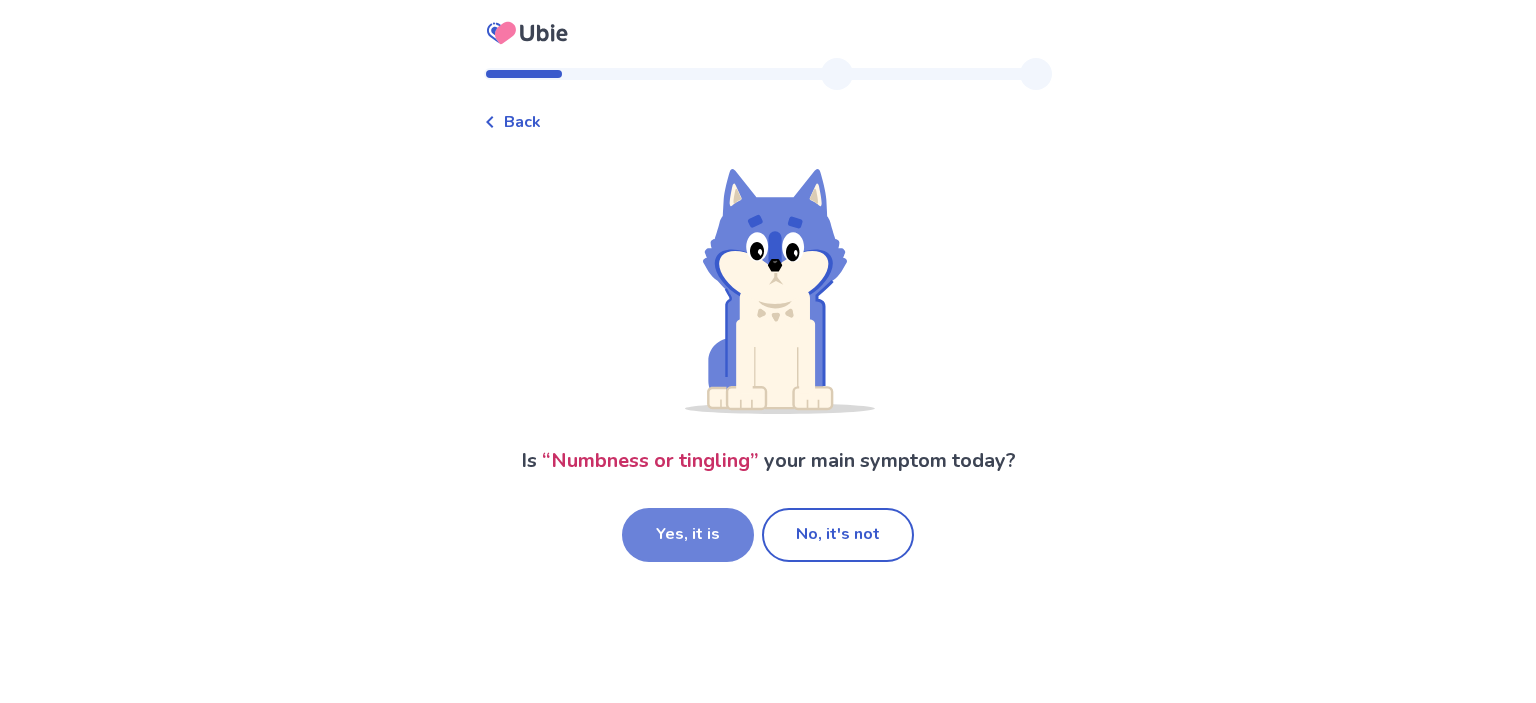 drag, startPoint x: 690, startPoint y: 544, endPoint x: 692, endPoint y: 533, distance: 11.18034 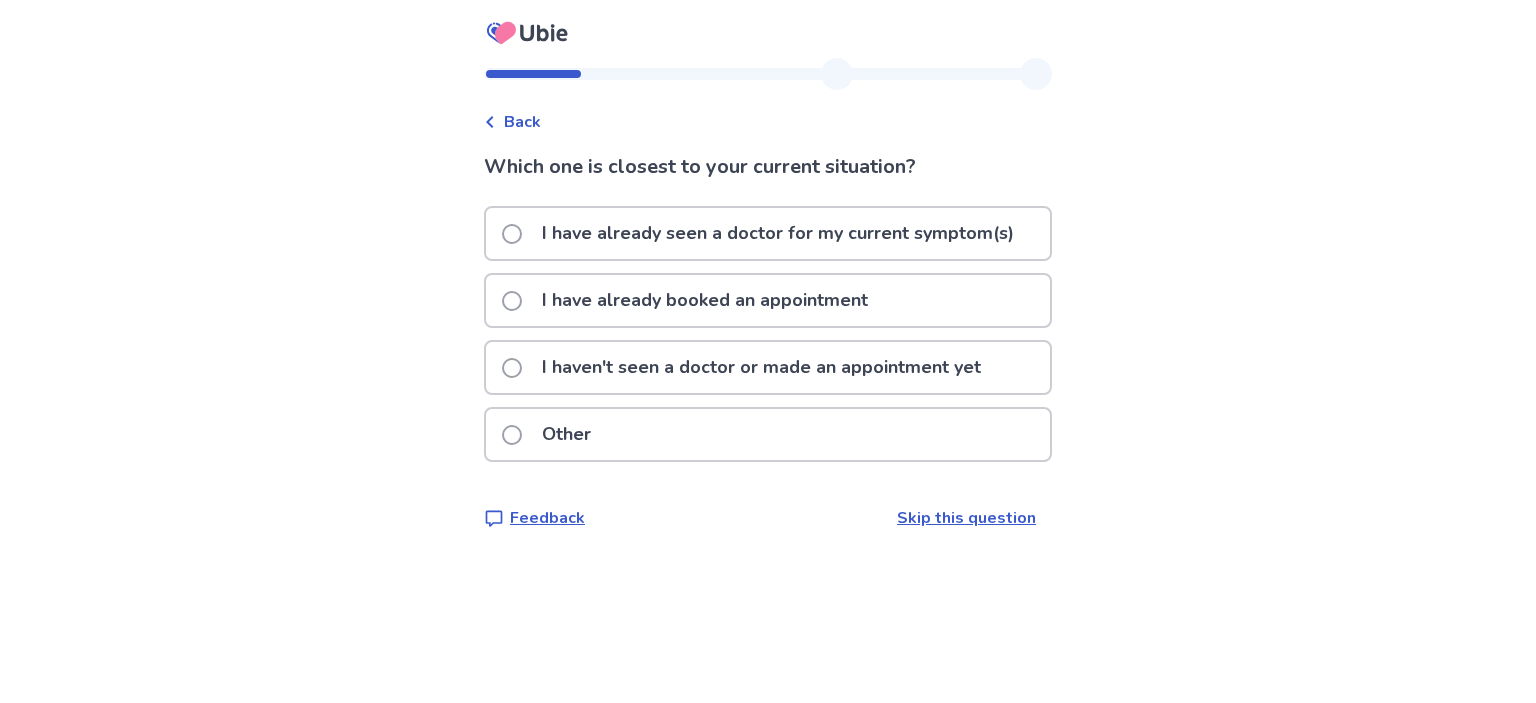 click at bounding box center [512, 368] 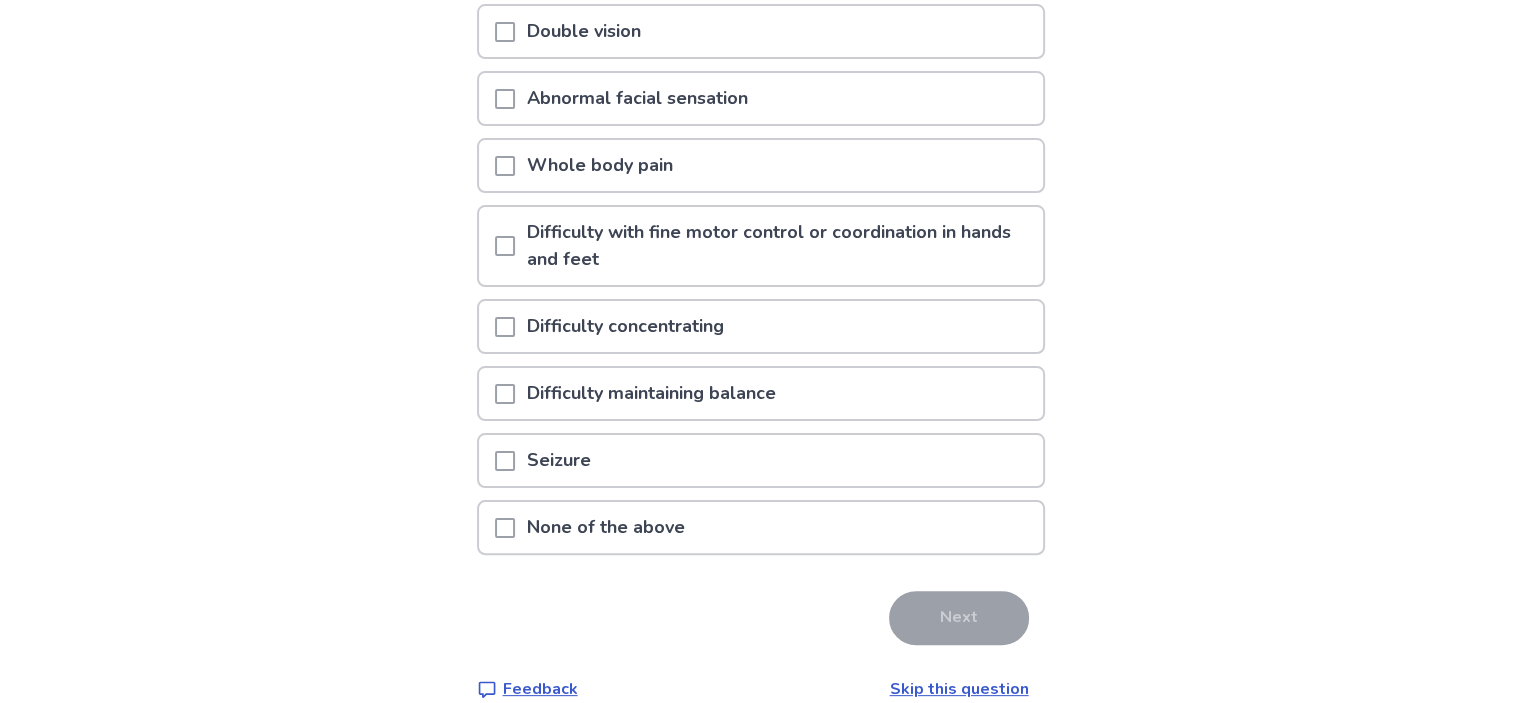 scroll, scrollTop: 400, scrollLeft: 0, axis: vertical 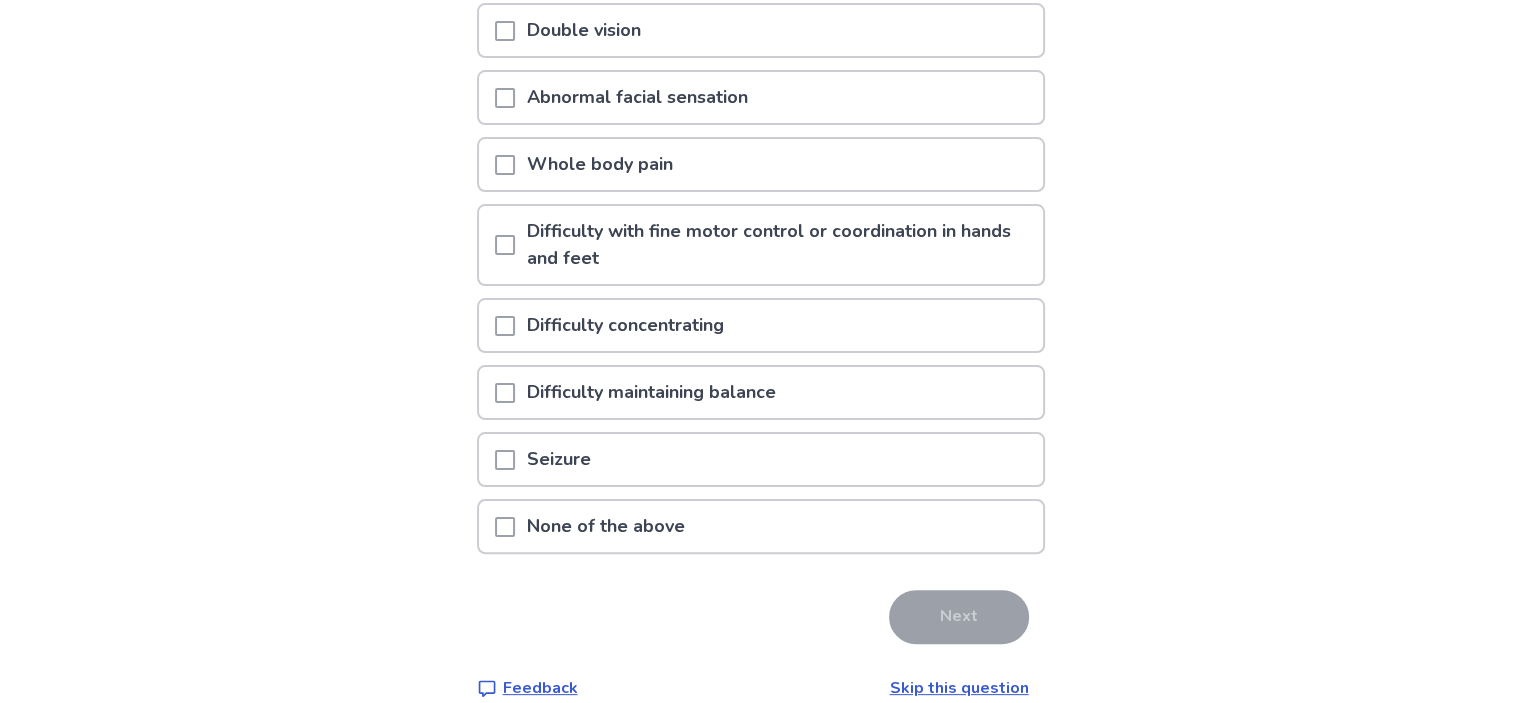 click on "None of the above" at bounding box center (606, 526) 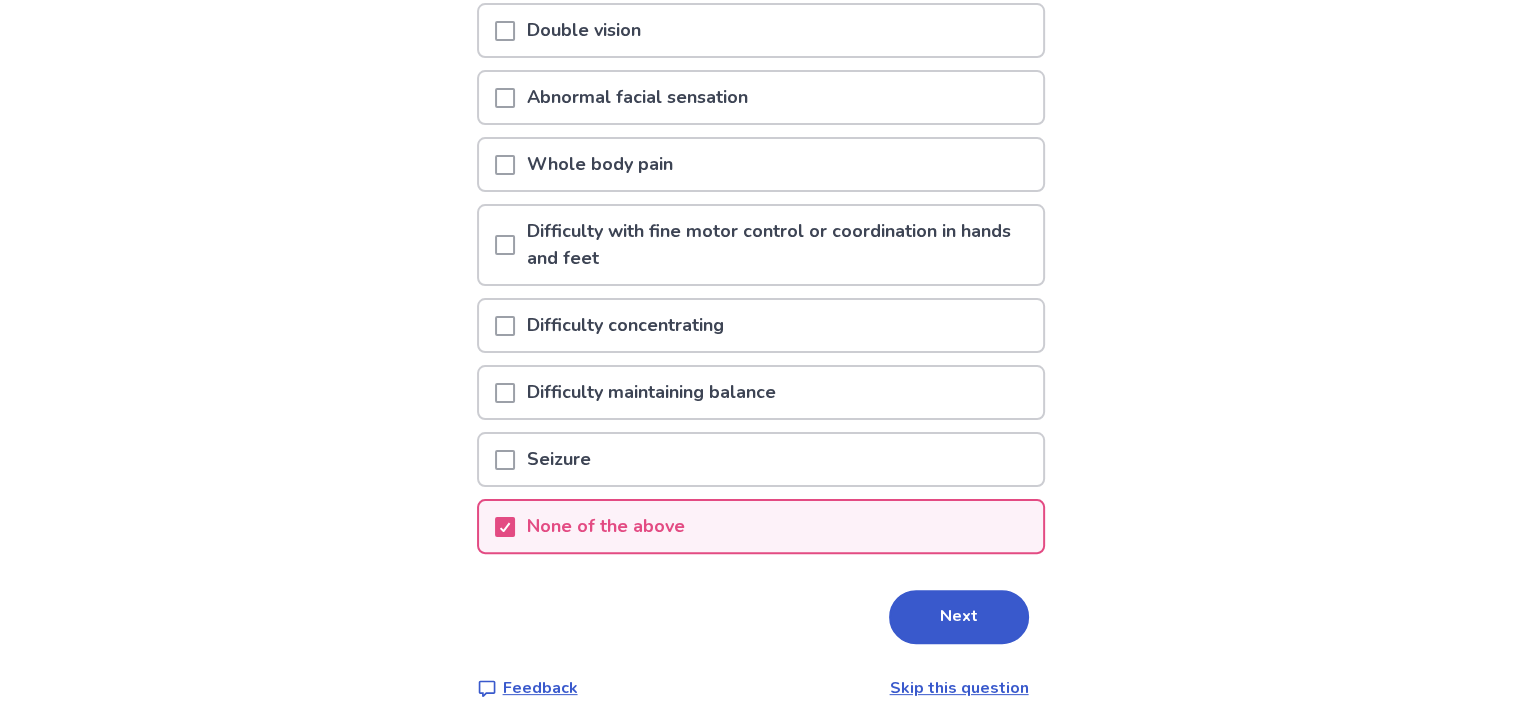 drag, startPoint x: 942, startPoint y: 599, endPoint x: 985, endPoint y: 574, distance: 49.73932 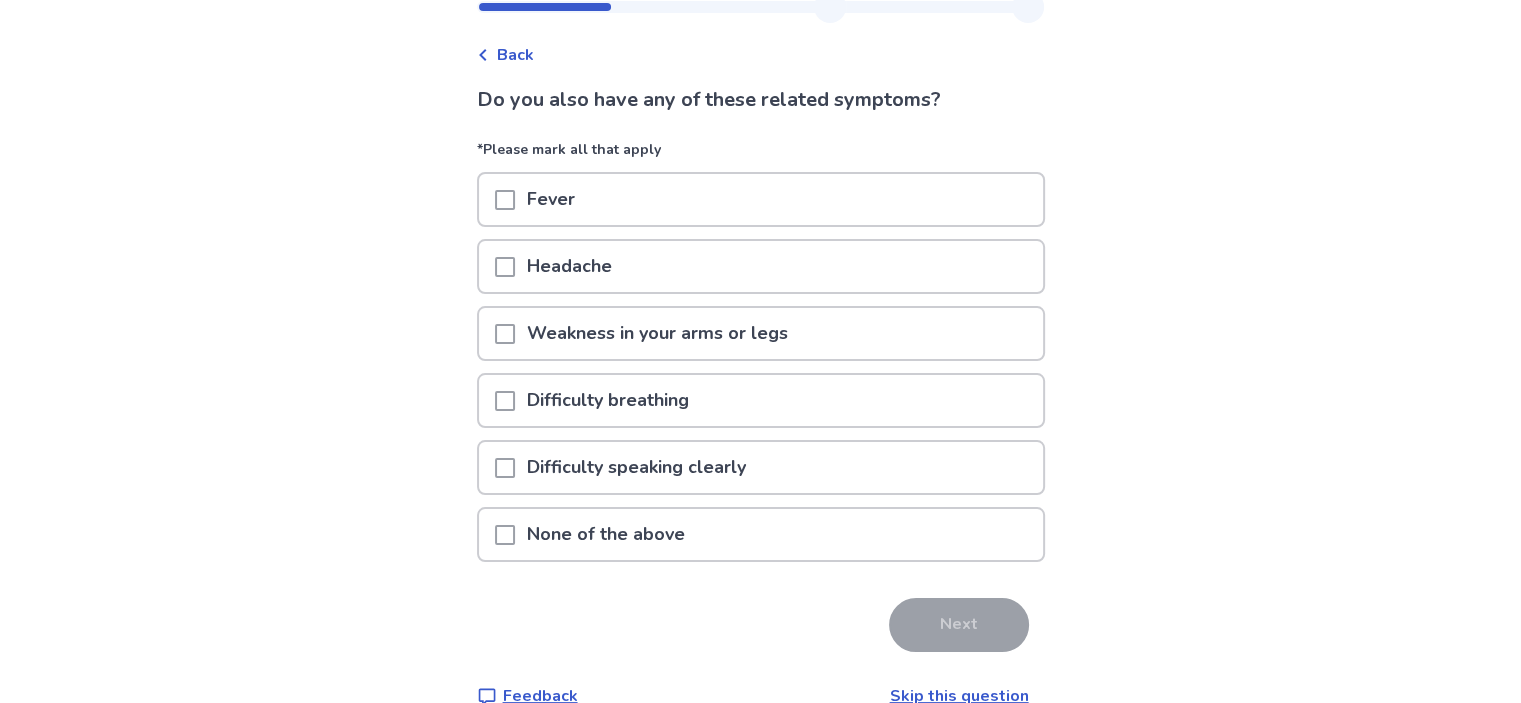 scroll, scrollTop: 99, scrollLeft: 0, axis: vertical 